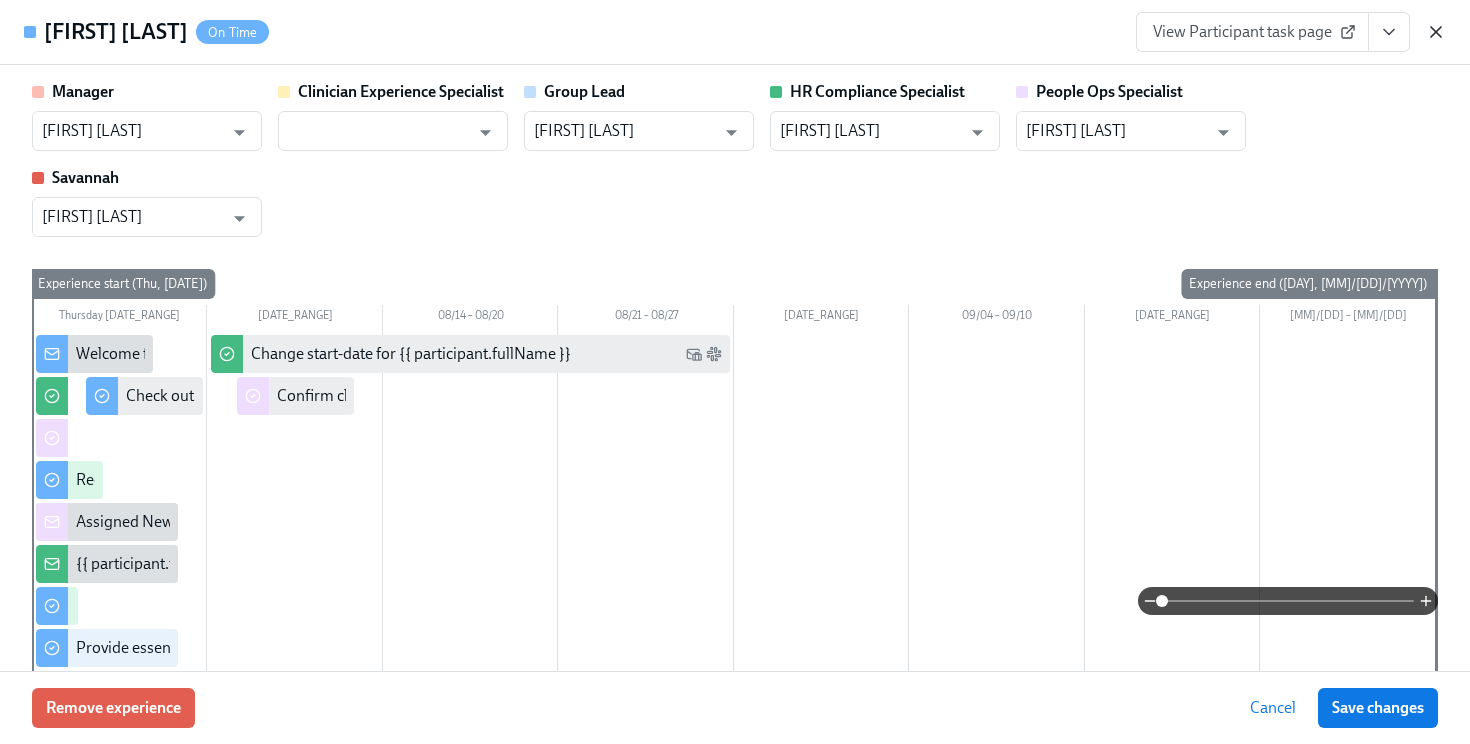 scroll, scrollTop: 0, scrollLeft: 0, axis: both 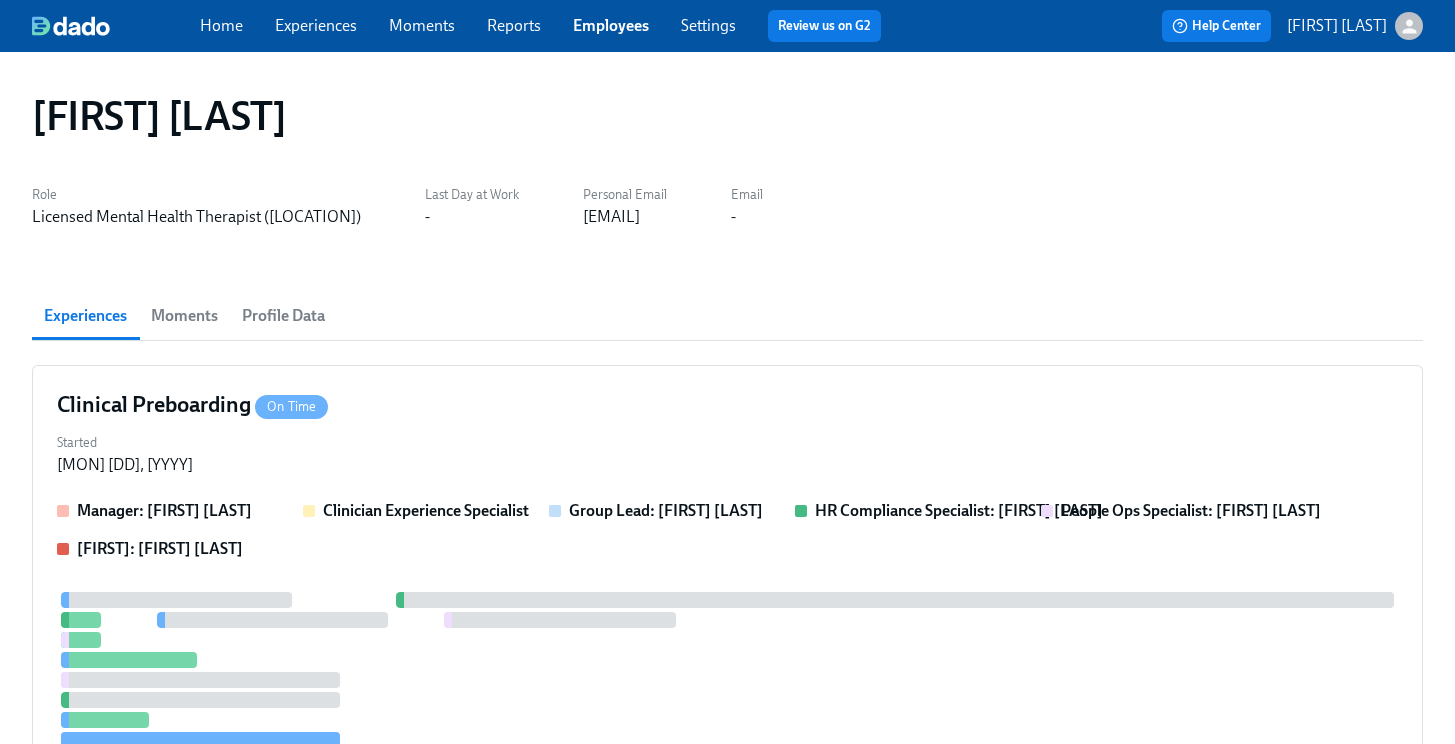 click on "Employees" at bounding box center [611, 25] 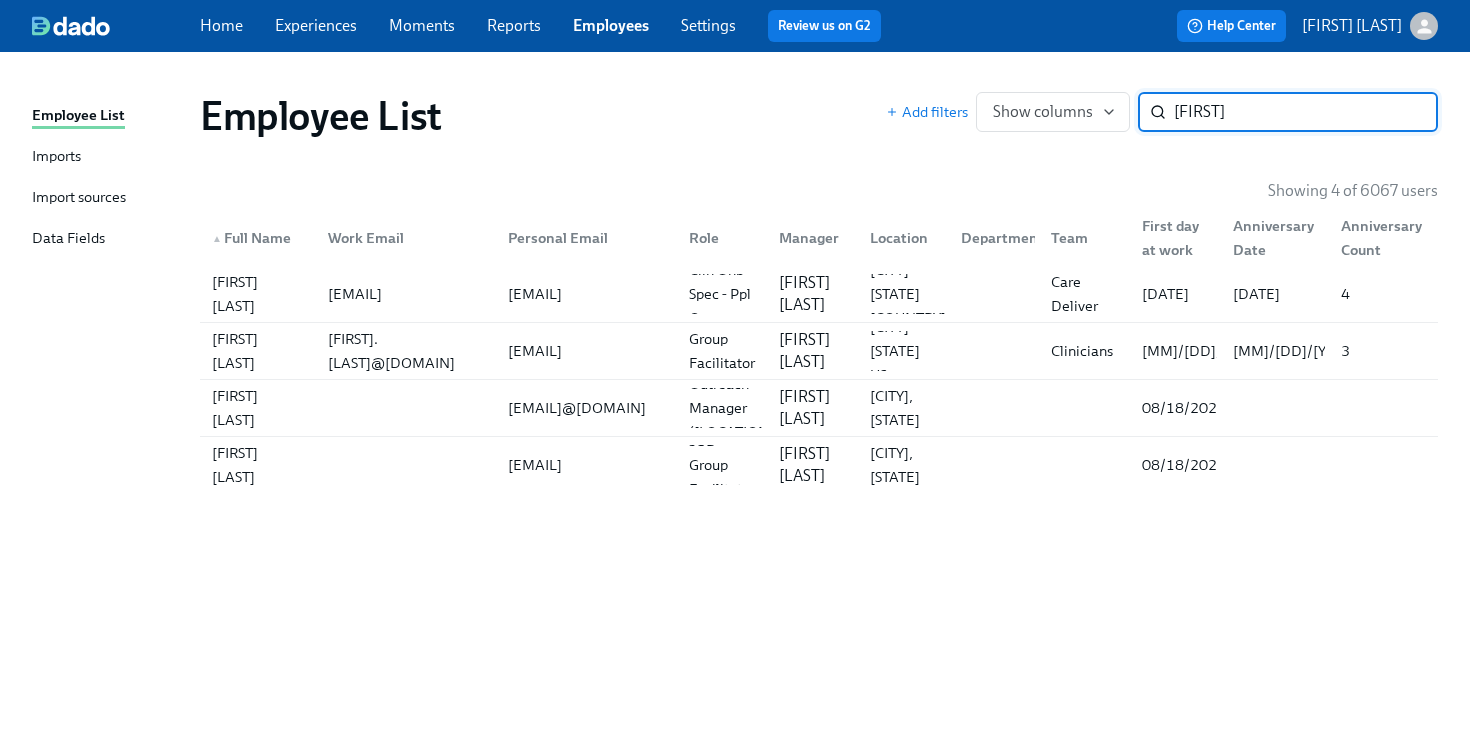 type on "[FIRST]" 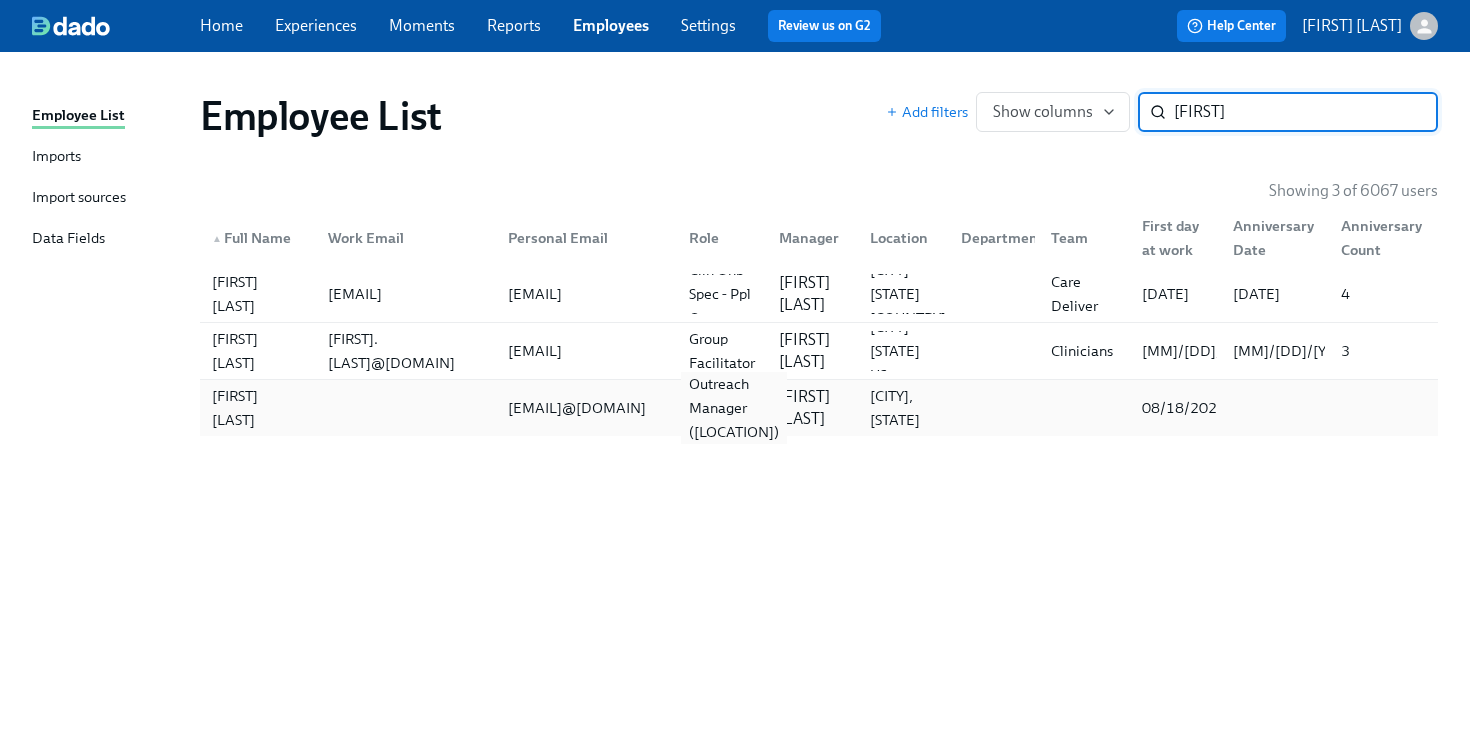 click on "Outreach Manager ([LOCATION])" at bounding box center [734, 408] 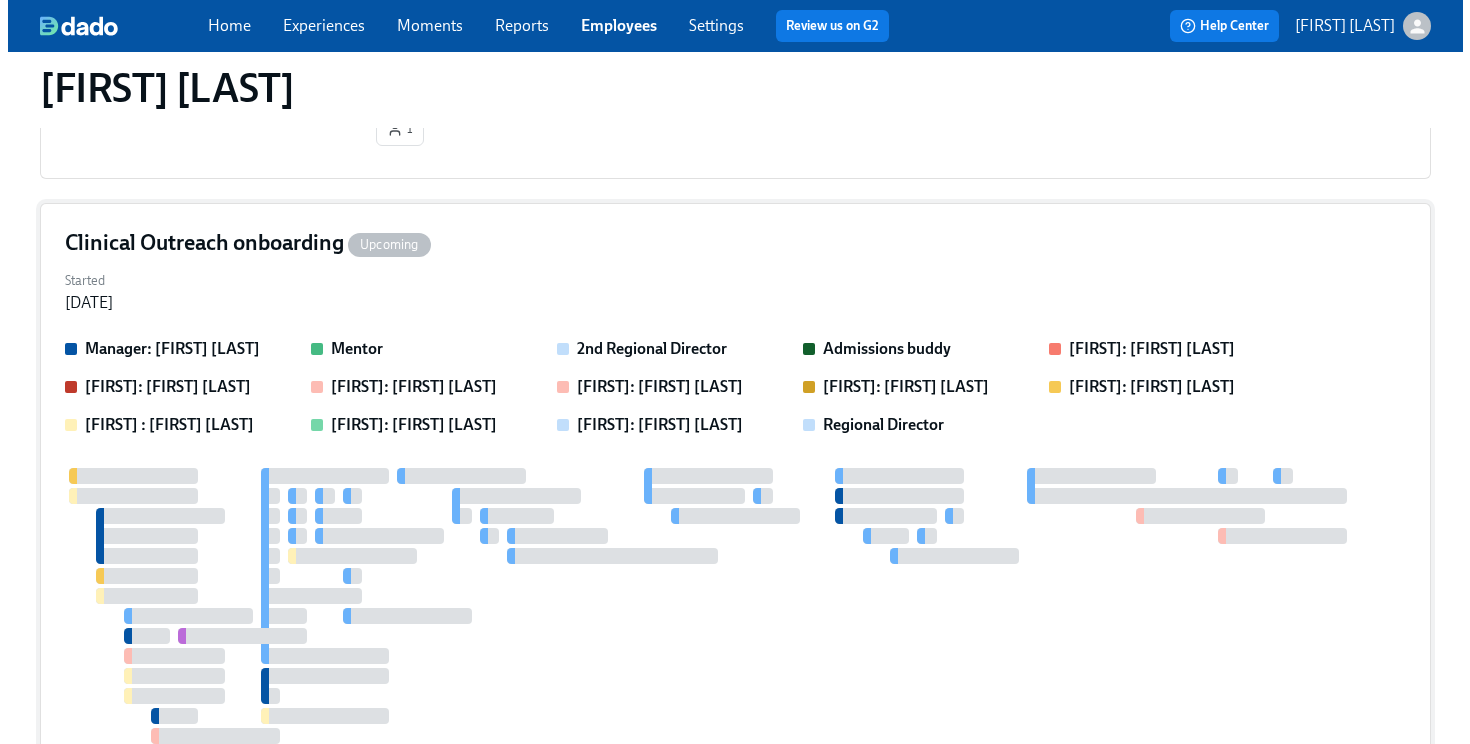 scroll, scrollTop: 332, scrollLeft: 0, axis: vertical 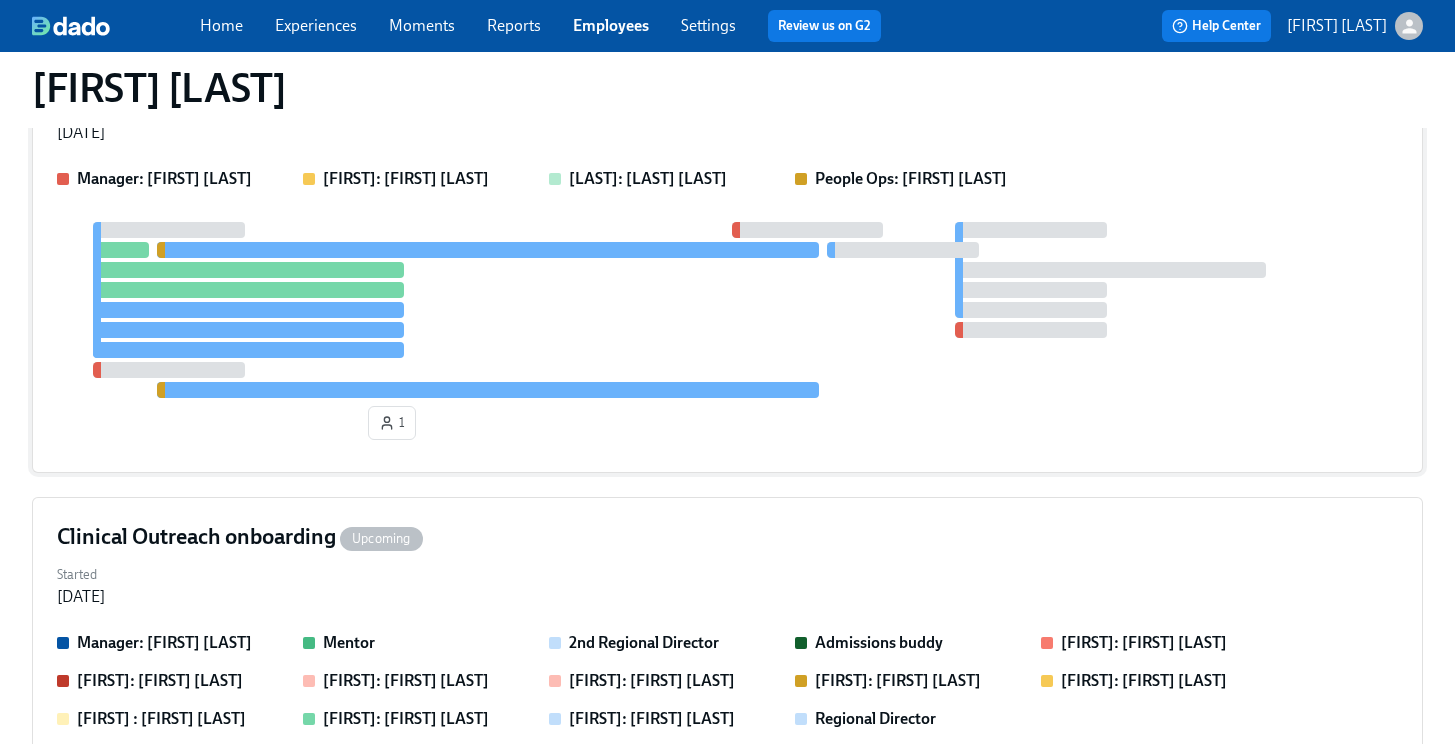 click at bounding box center [727, 310] 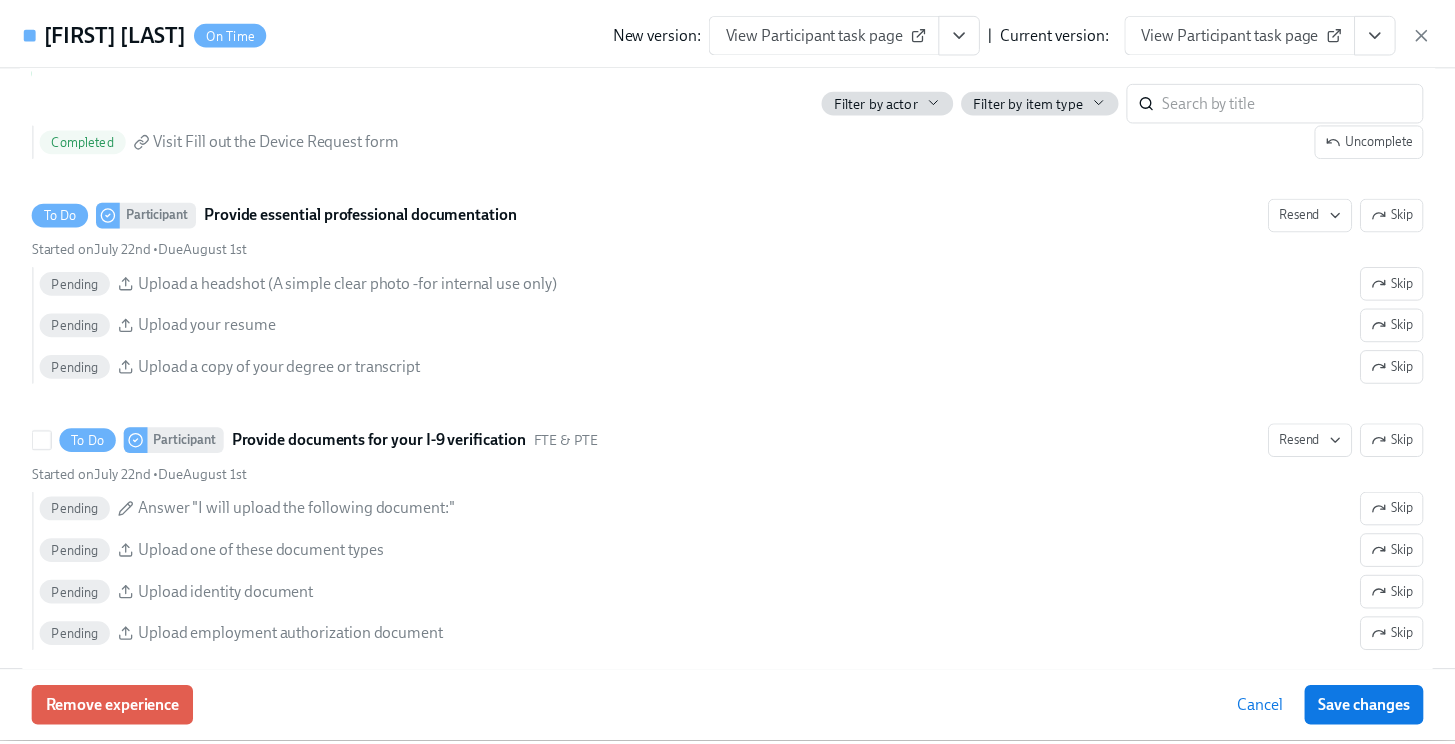 scroll, scrollTop: 1239, scrollLeft: 0, axis: vertical 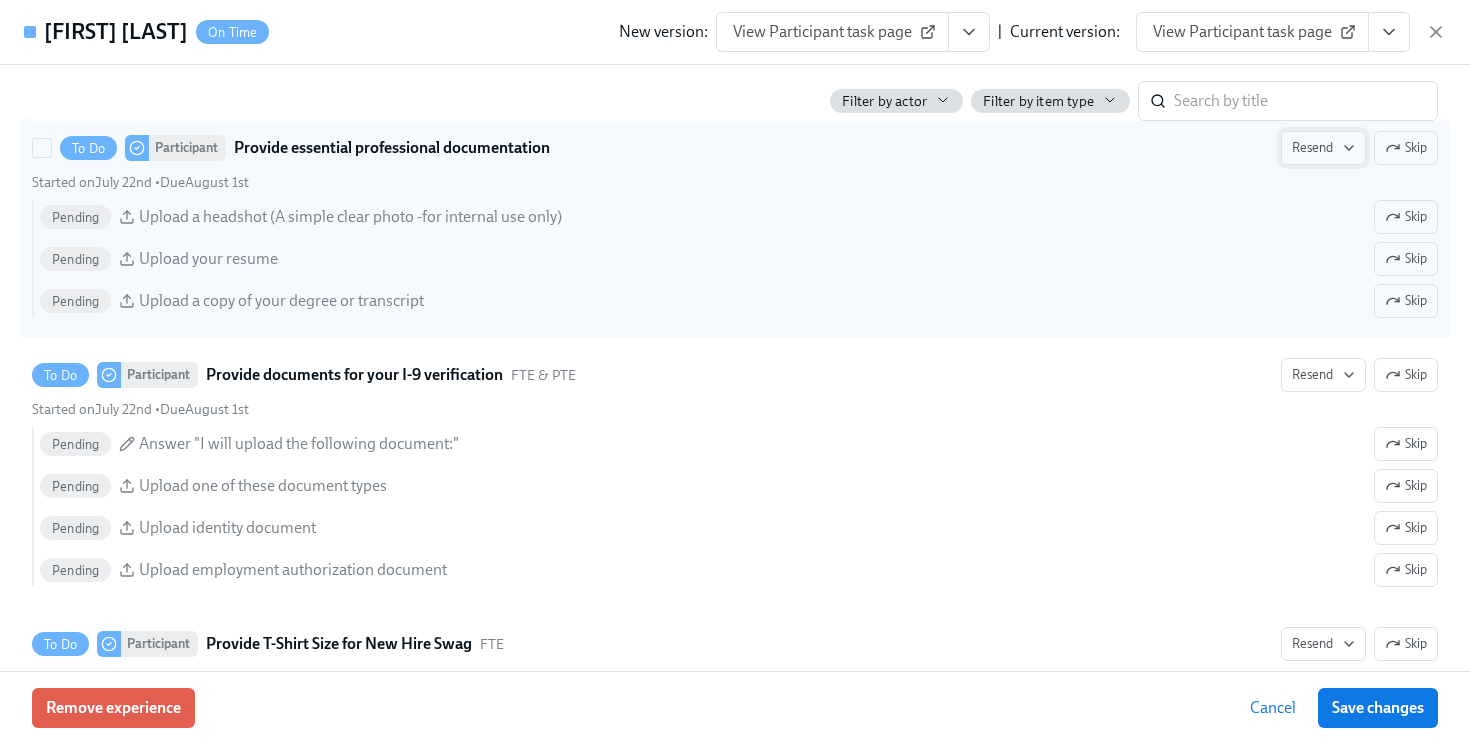 click on "Resend" at bounding box center [1323, 148] 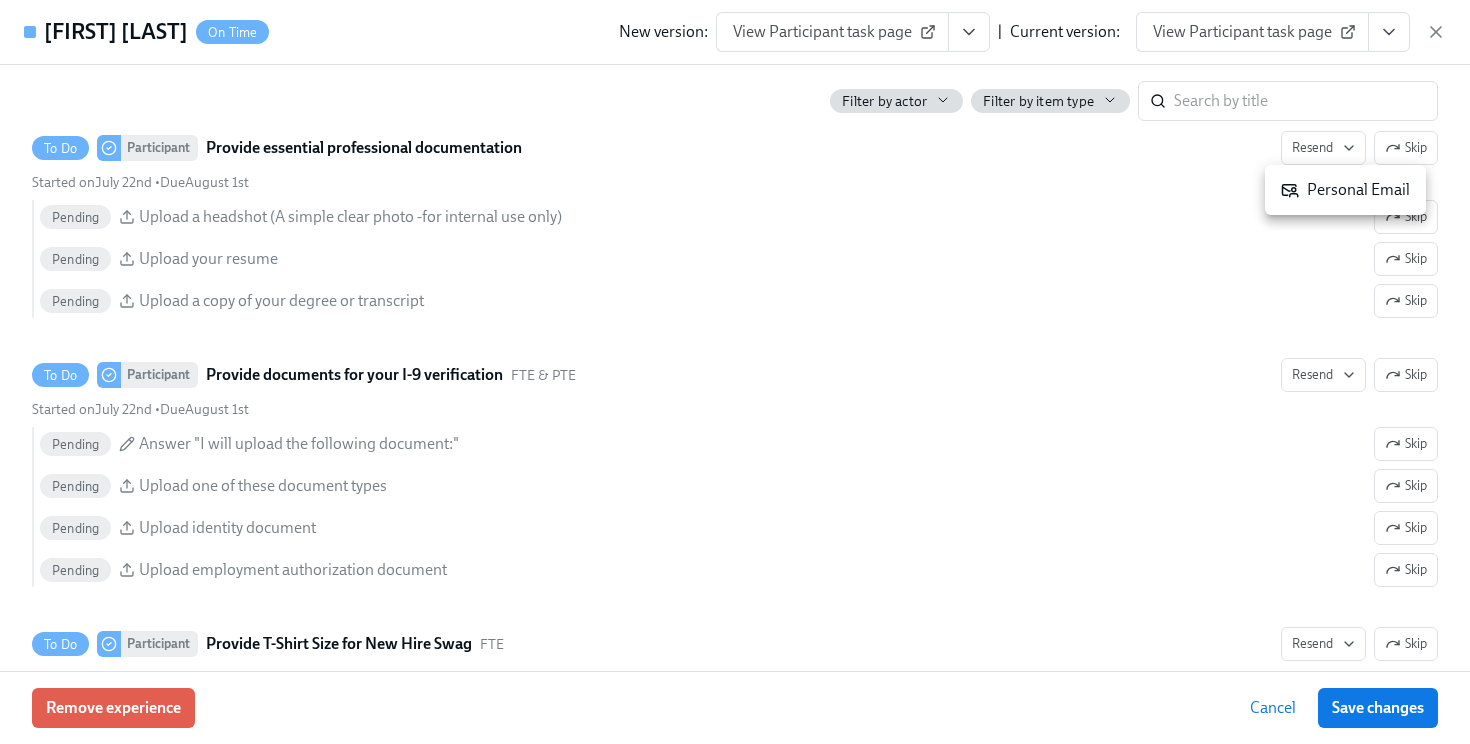 click on "Personal Email" at bounding box center [1345, 190] 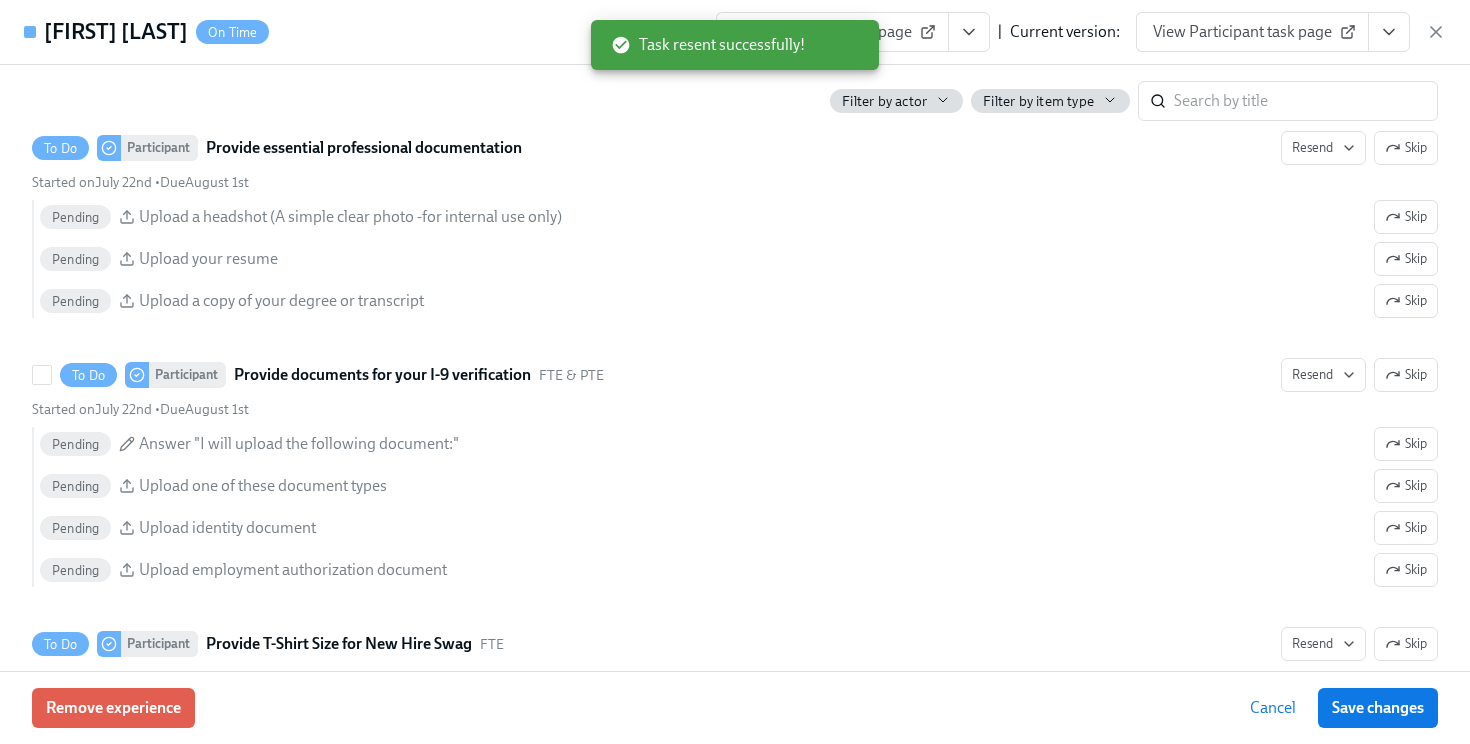 click on "Resend" at bounding box center [1323, 375] 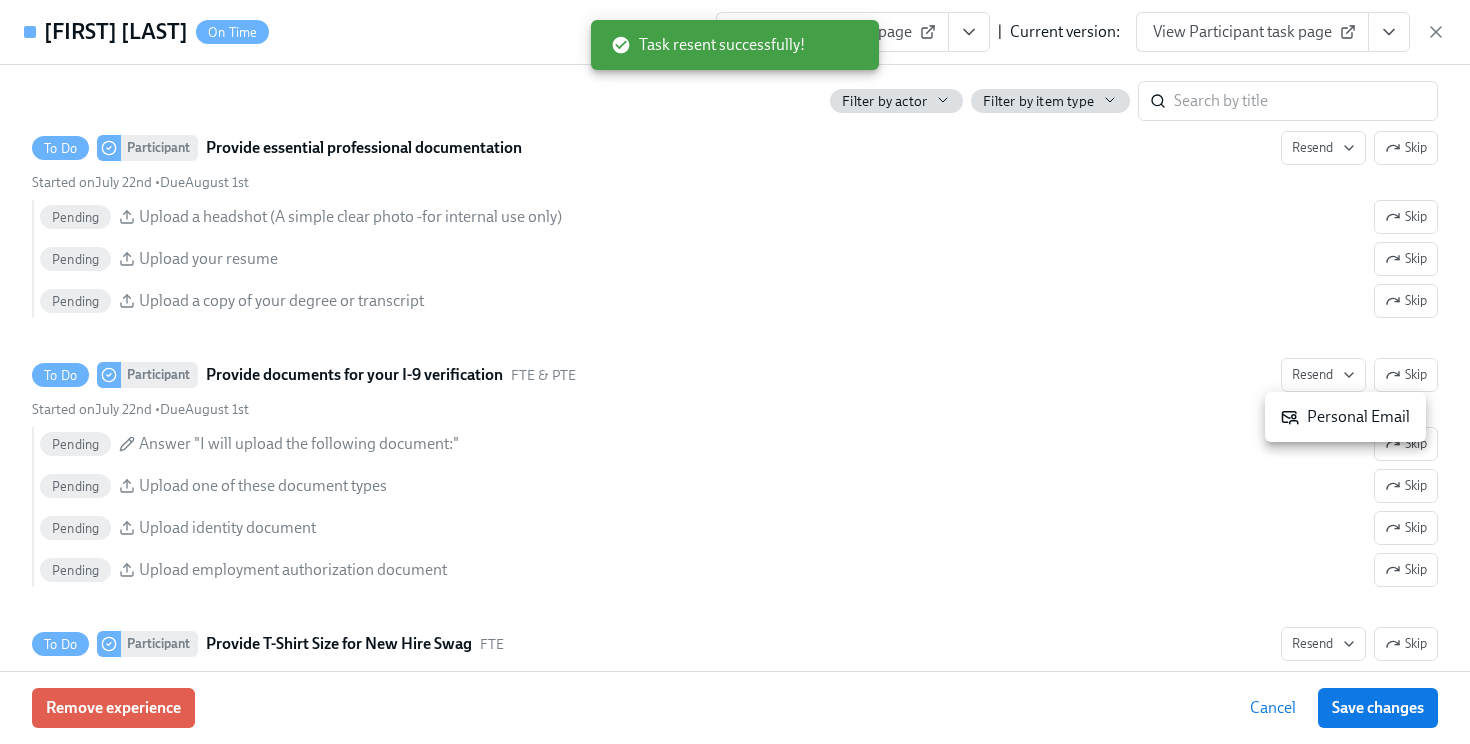 click on "Personal Email" at bounding box center (1345, 417) 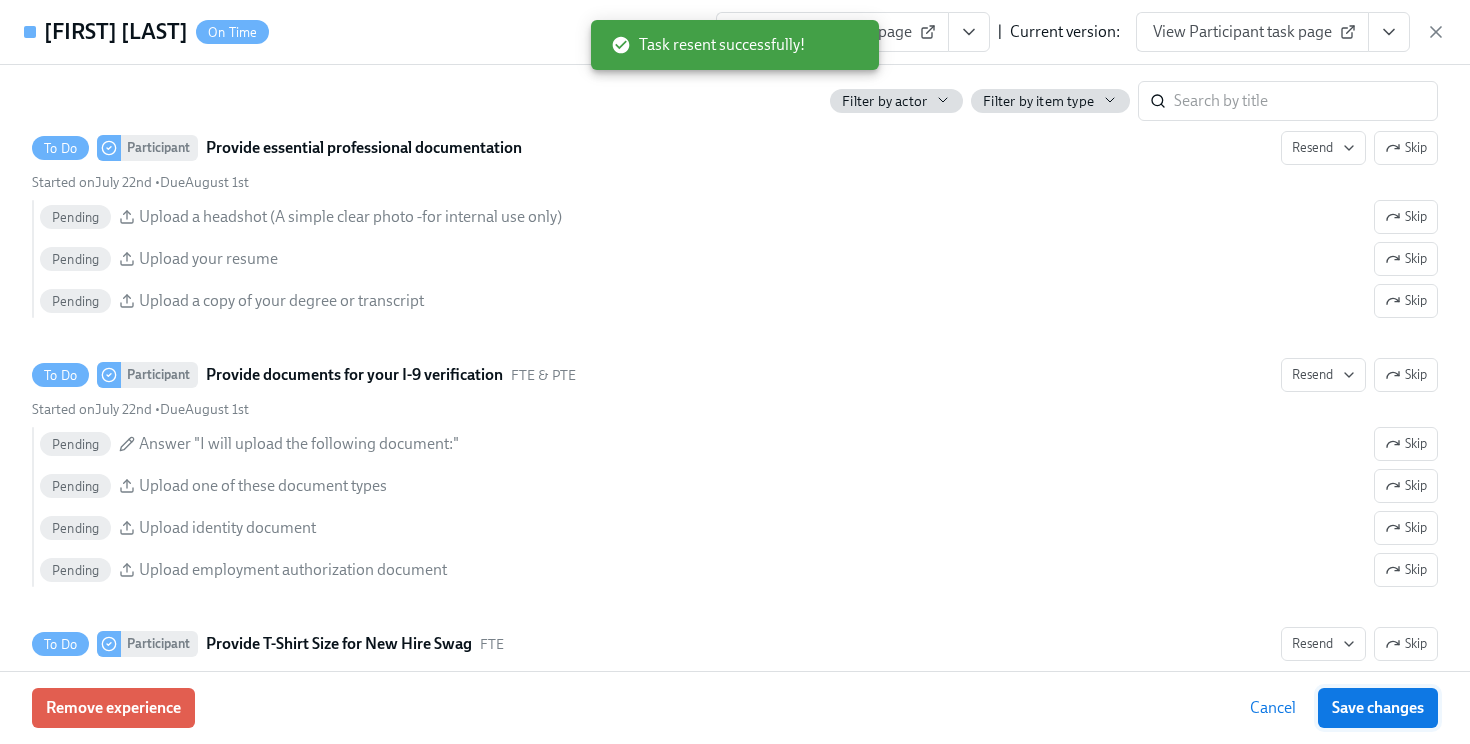 click on "Save changes" at bounding box center [1378, 708] 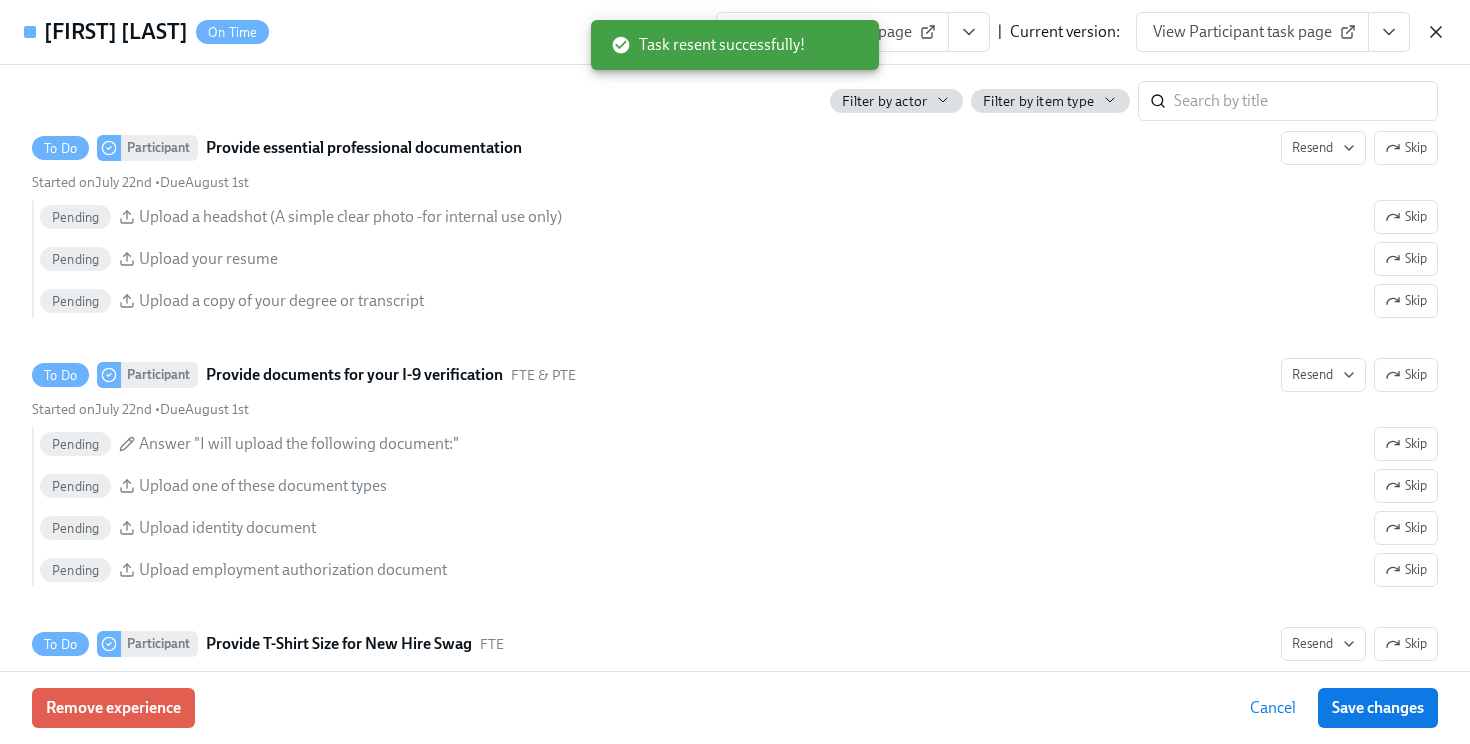 click 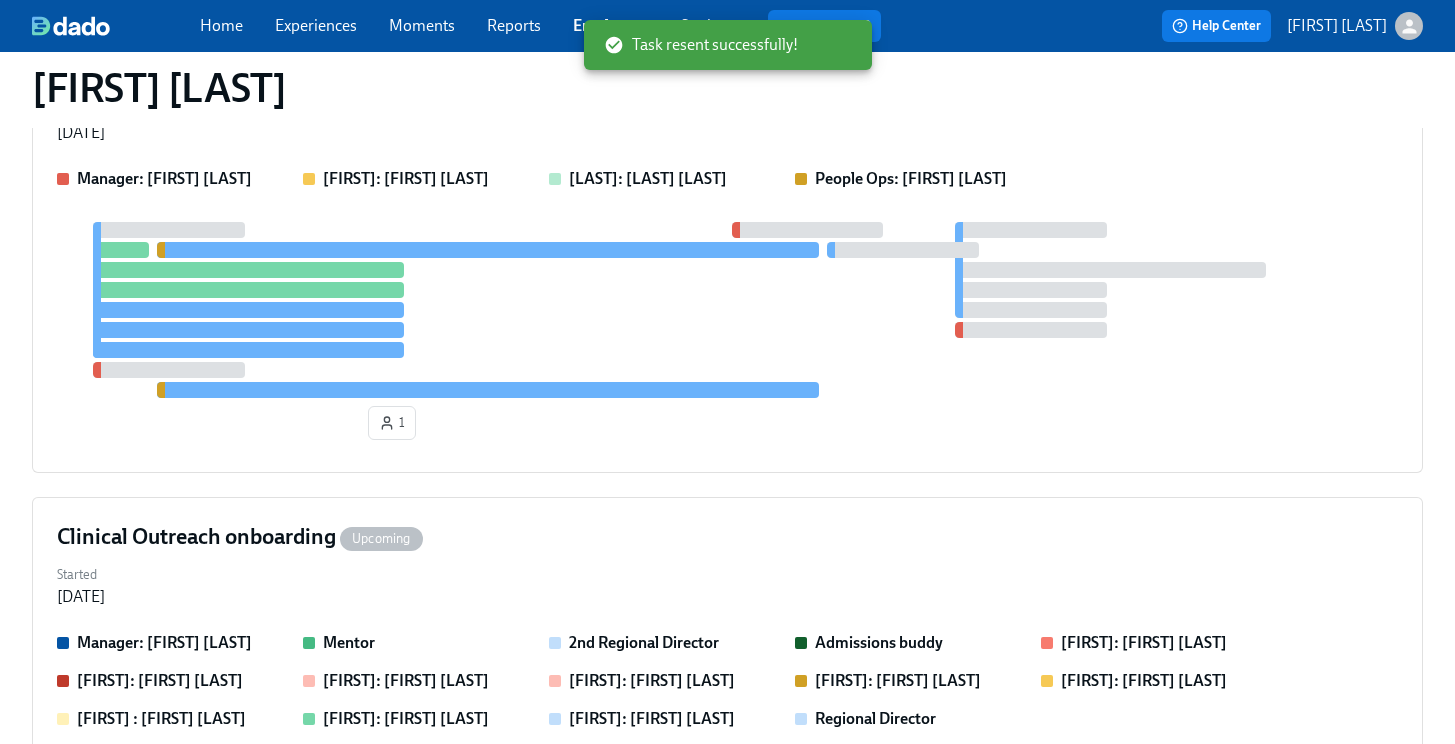 click on "Employees" at bounding box center (611, 25) 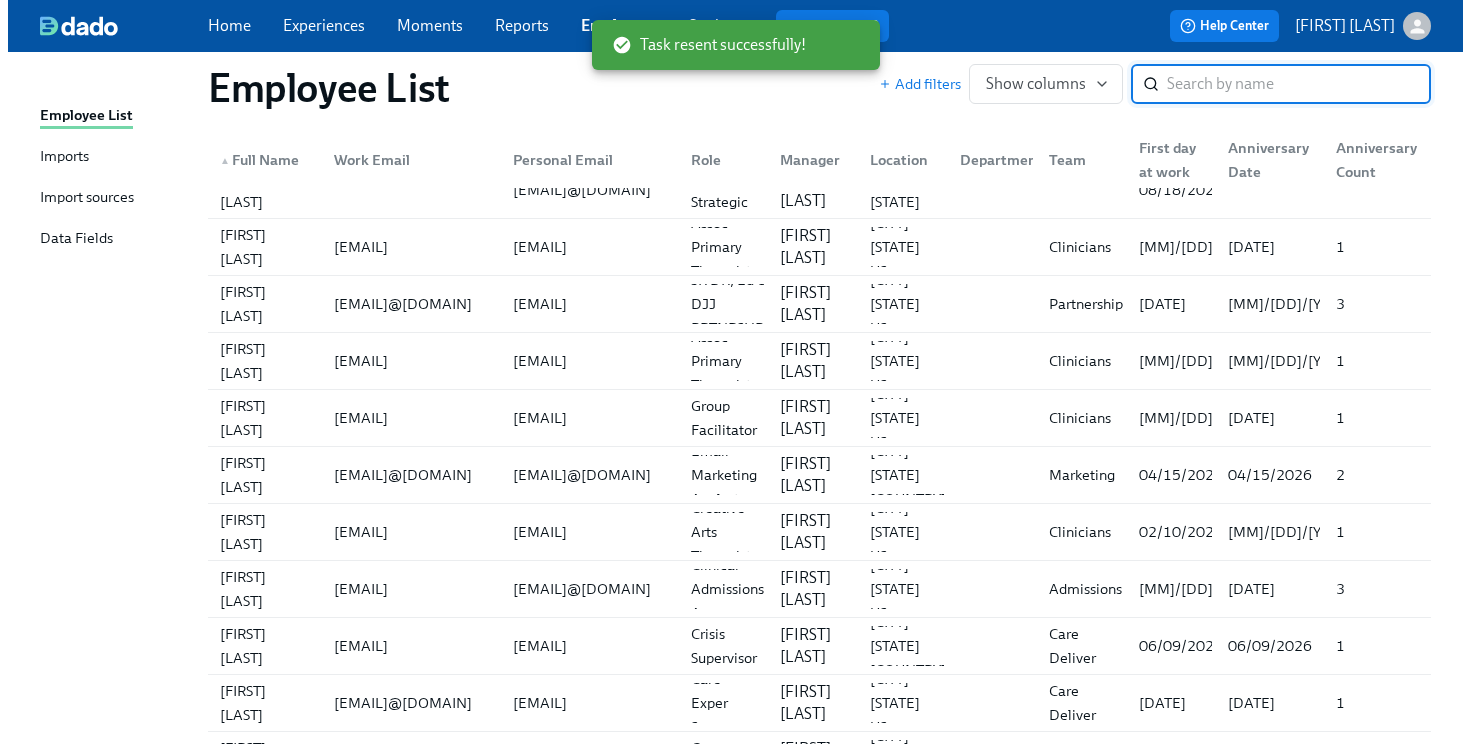 scroll, scrollTop: 0, scrollLeft: 0, axis: both 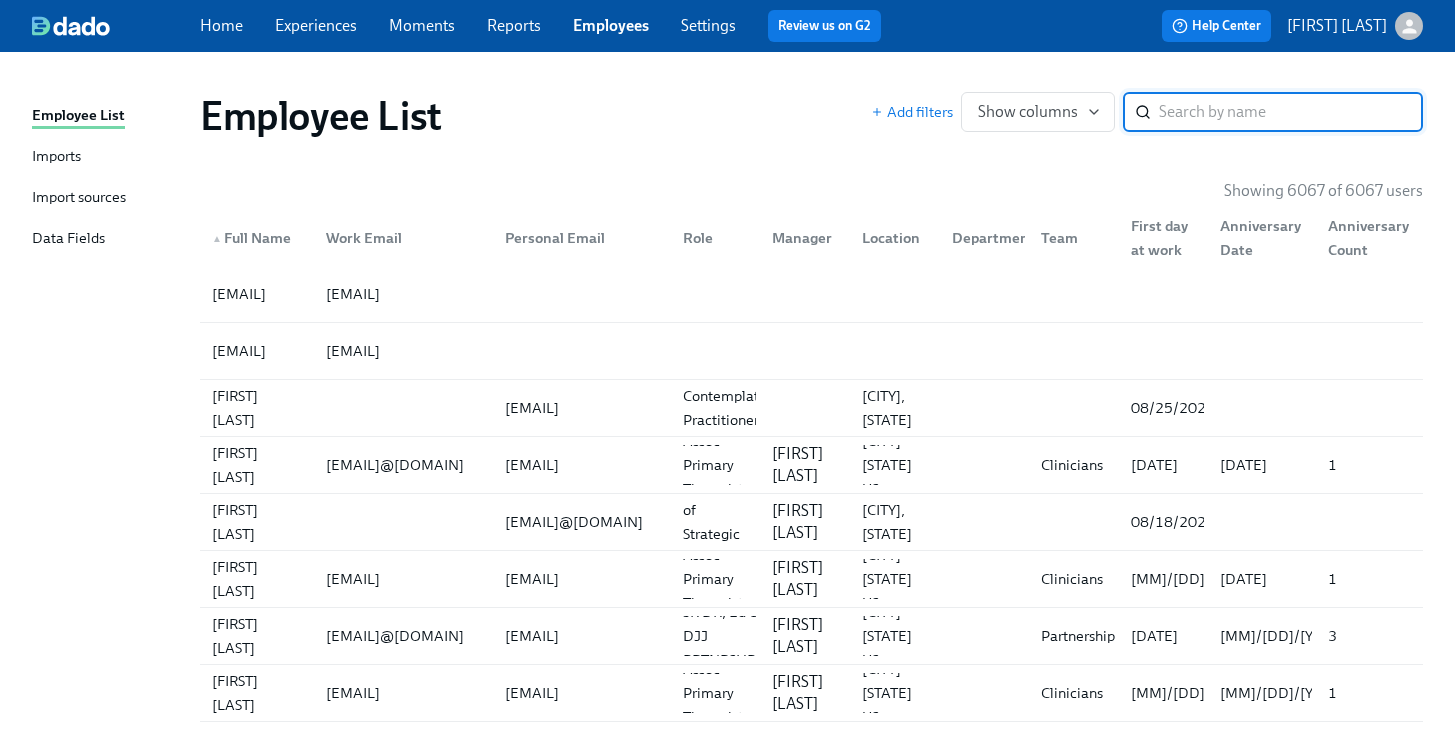 click at bounding box center [1291, 112] 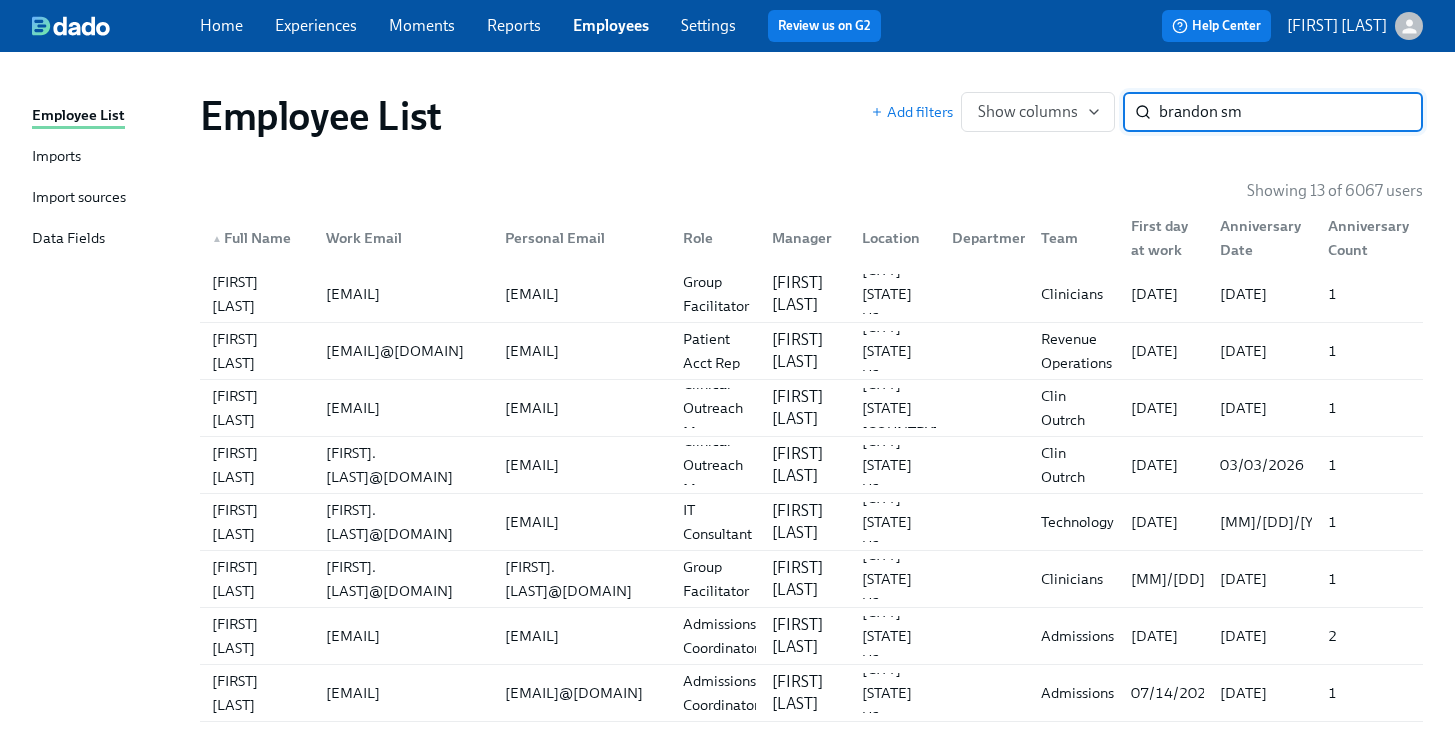 type on "brandon sm" 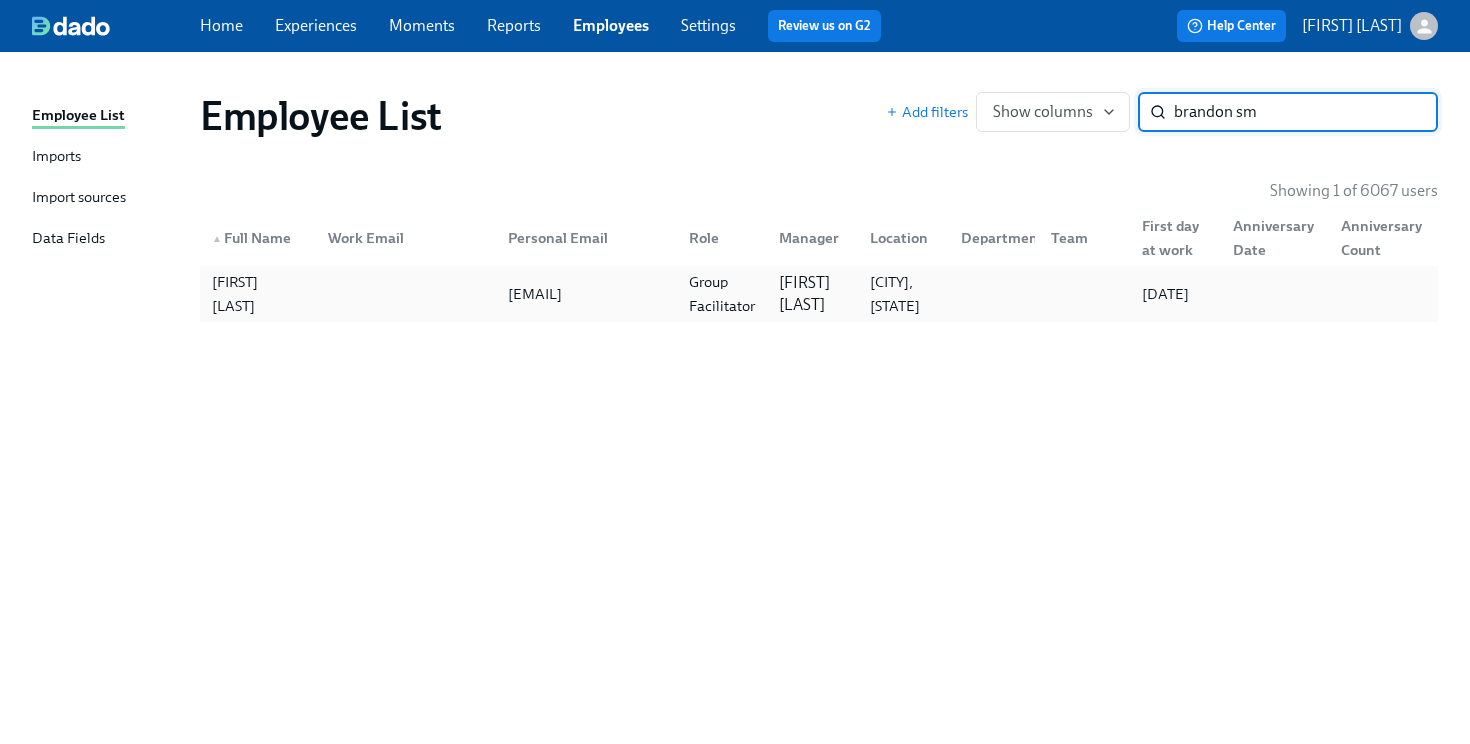 click on "Group Facilitator" at bounding box center (722, 294) 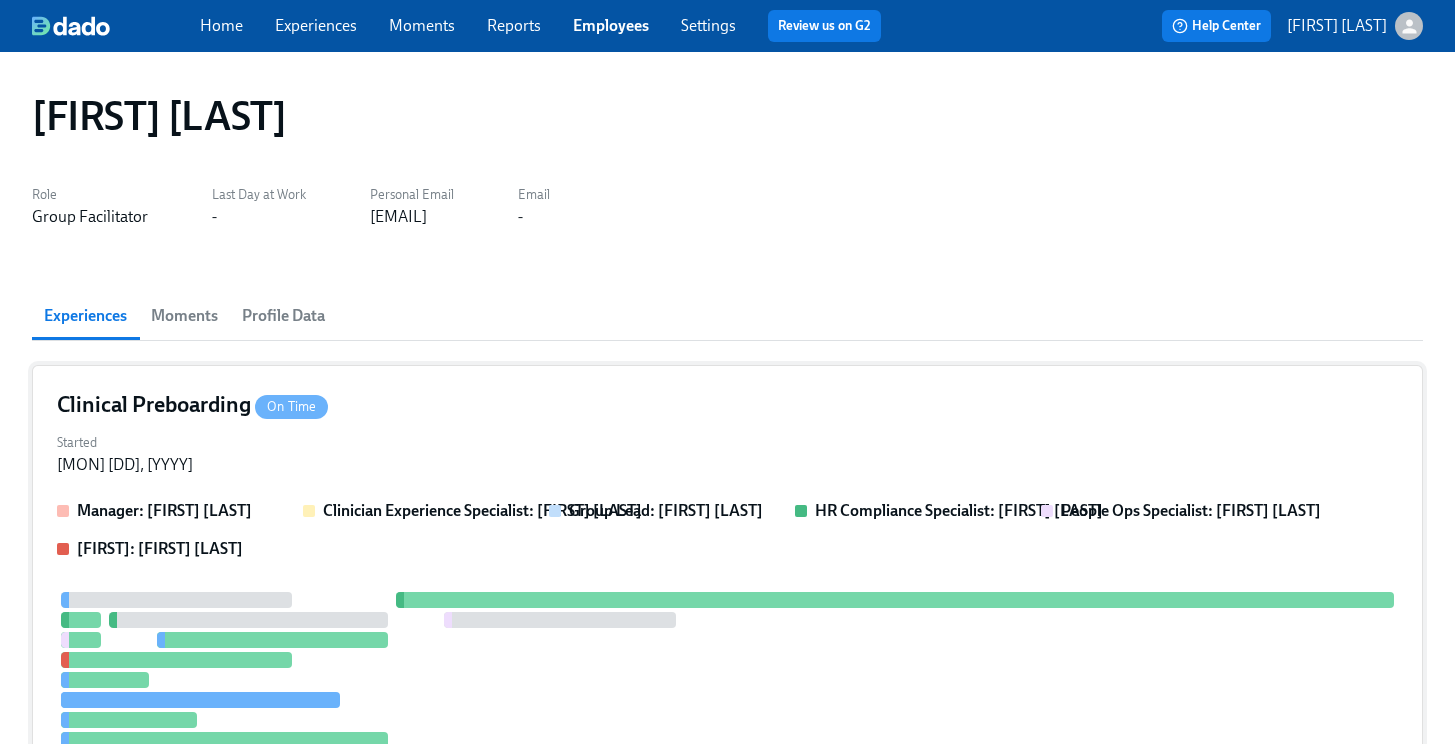 click on "Started [DATE]" at bounding box center (727, 452) 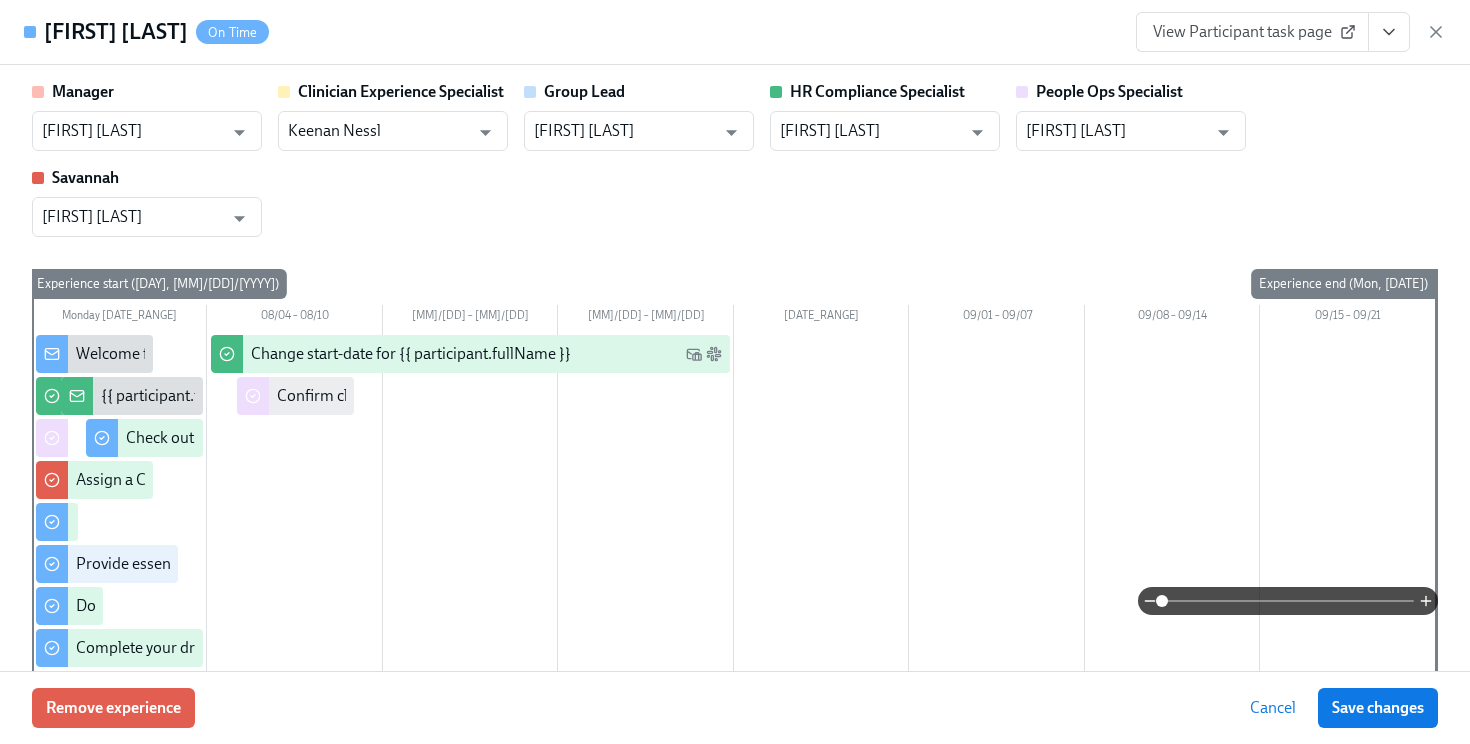 click at bounding box center [1389, 32] 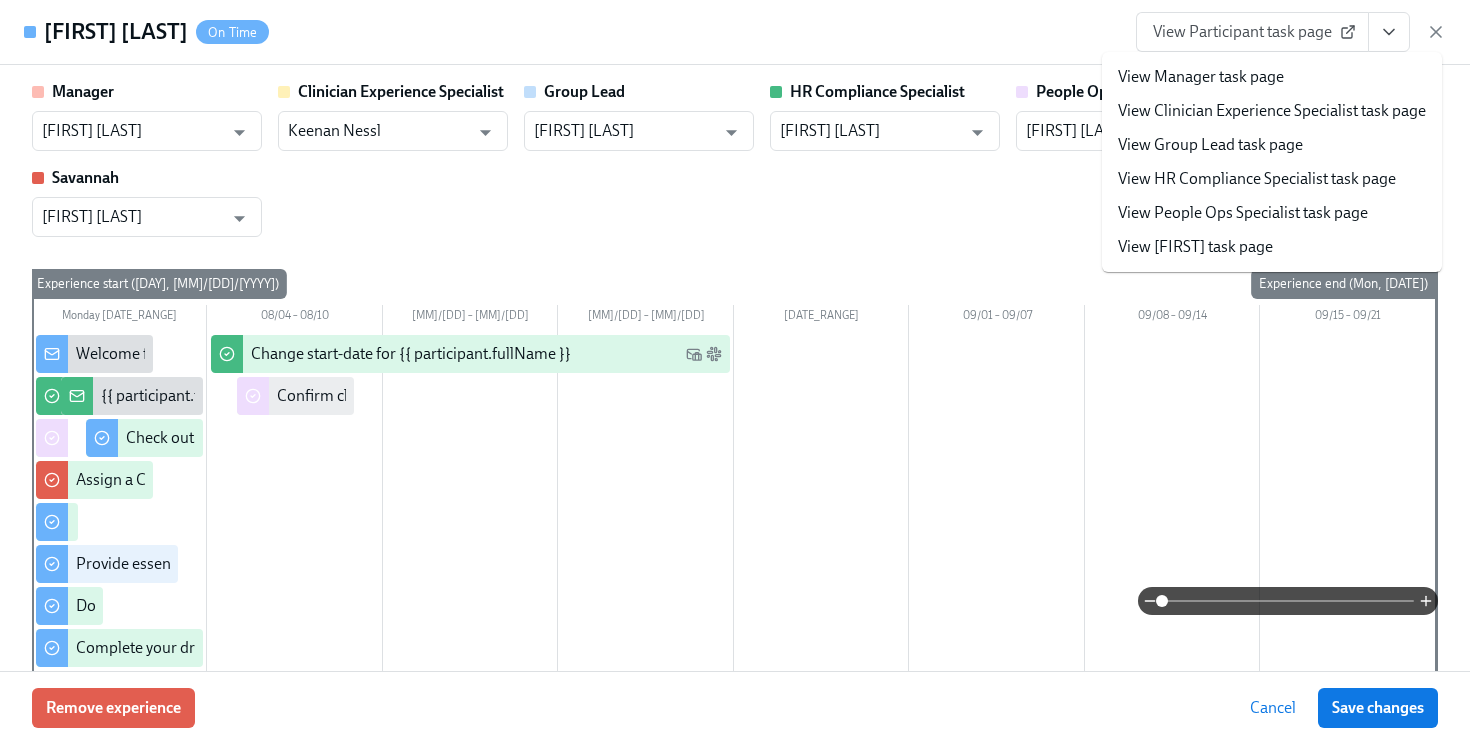 click on "View People Ops Specialist task page" at bounding box center (1243, 213) 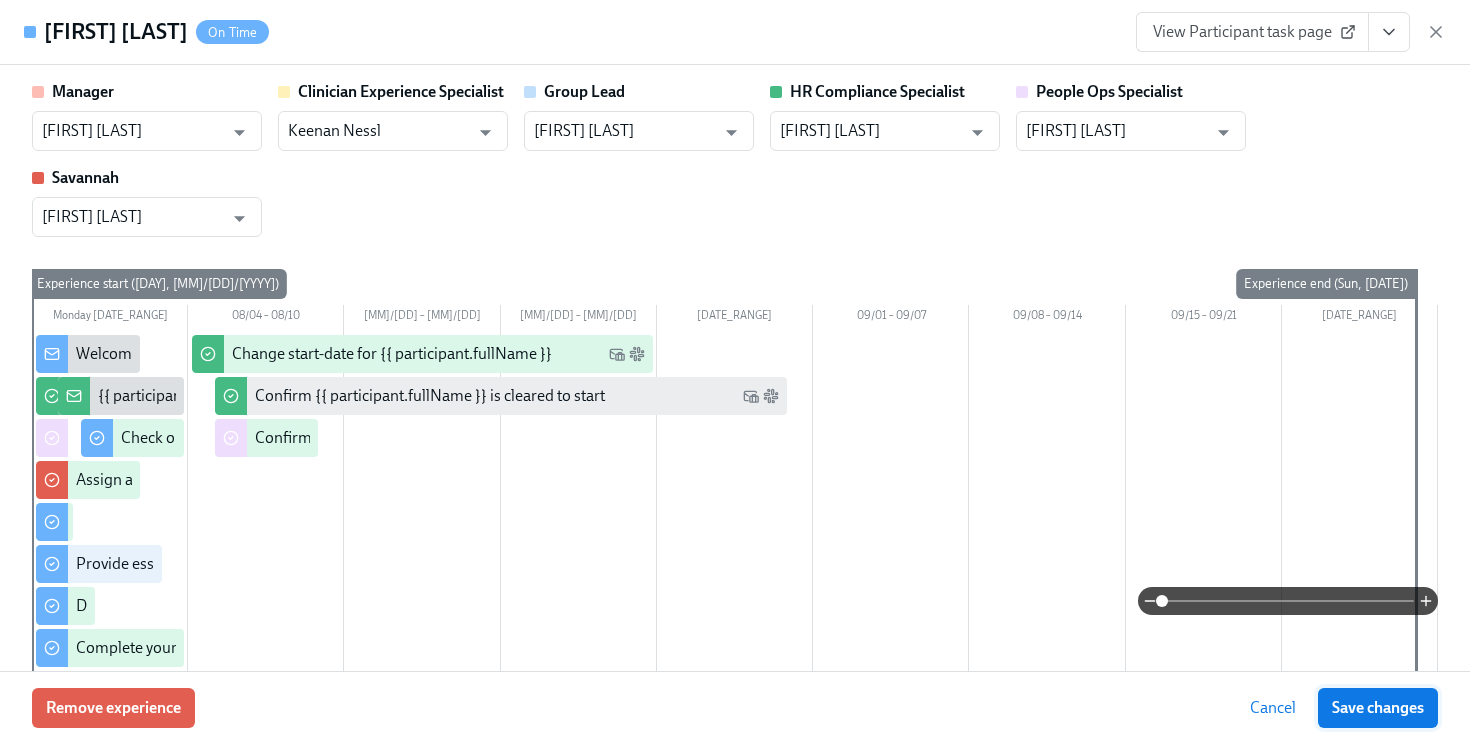 click on "Save changes" at bounding box center [1378, 708] 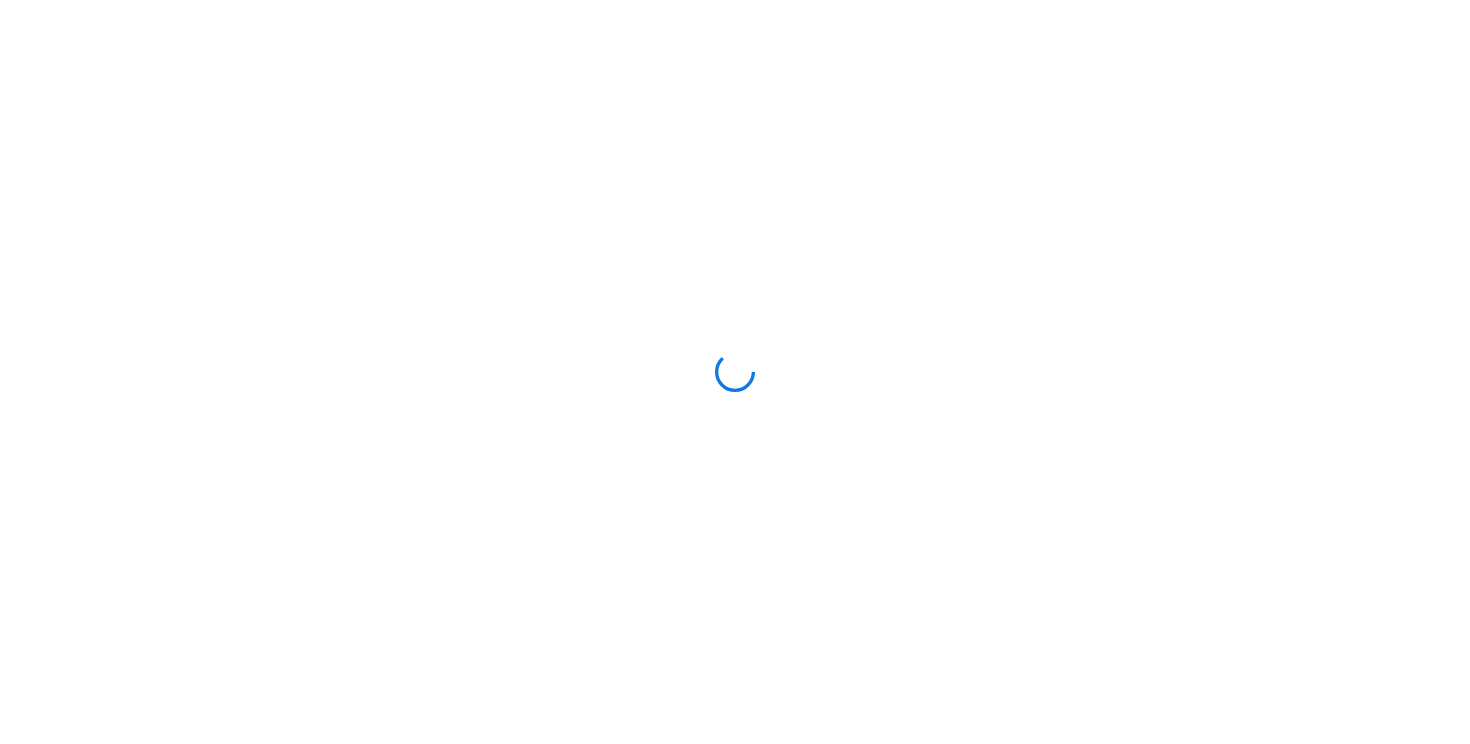 scroll, scrollTop: 0, scrollLeft: 0, axis: both 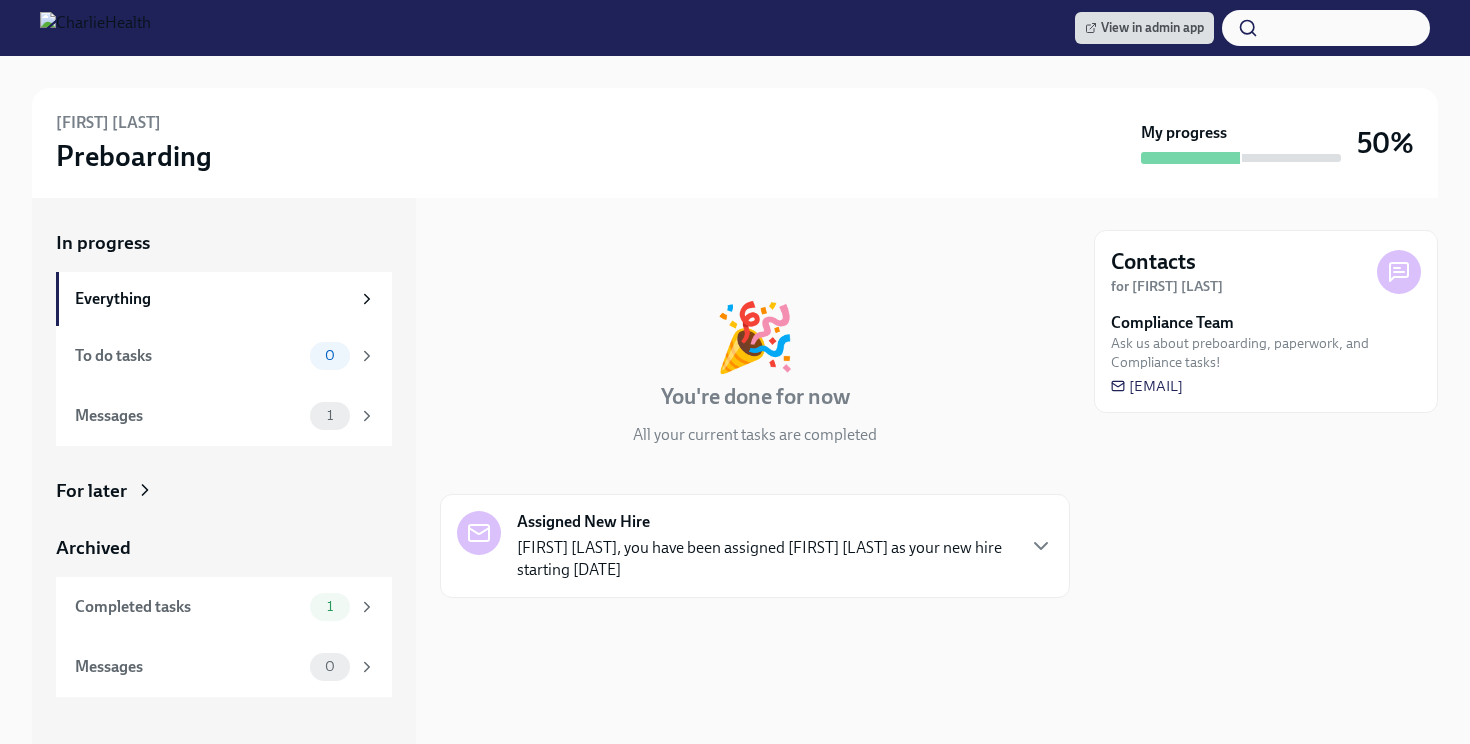 click 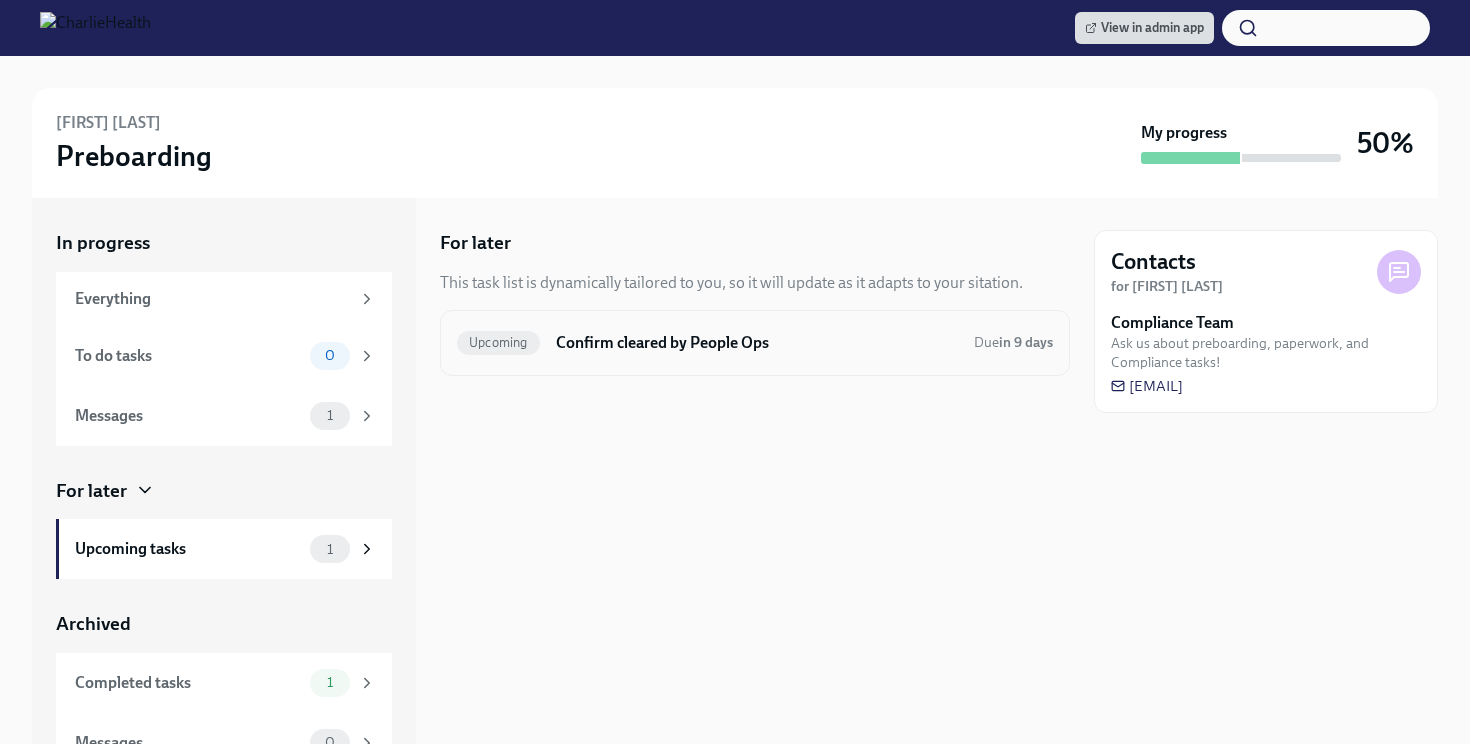 click on "Confirm cleared by People Ops" at bounding box center (757, 343) 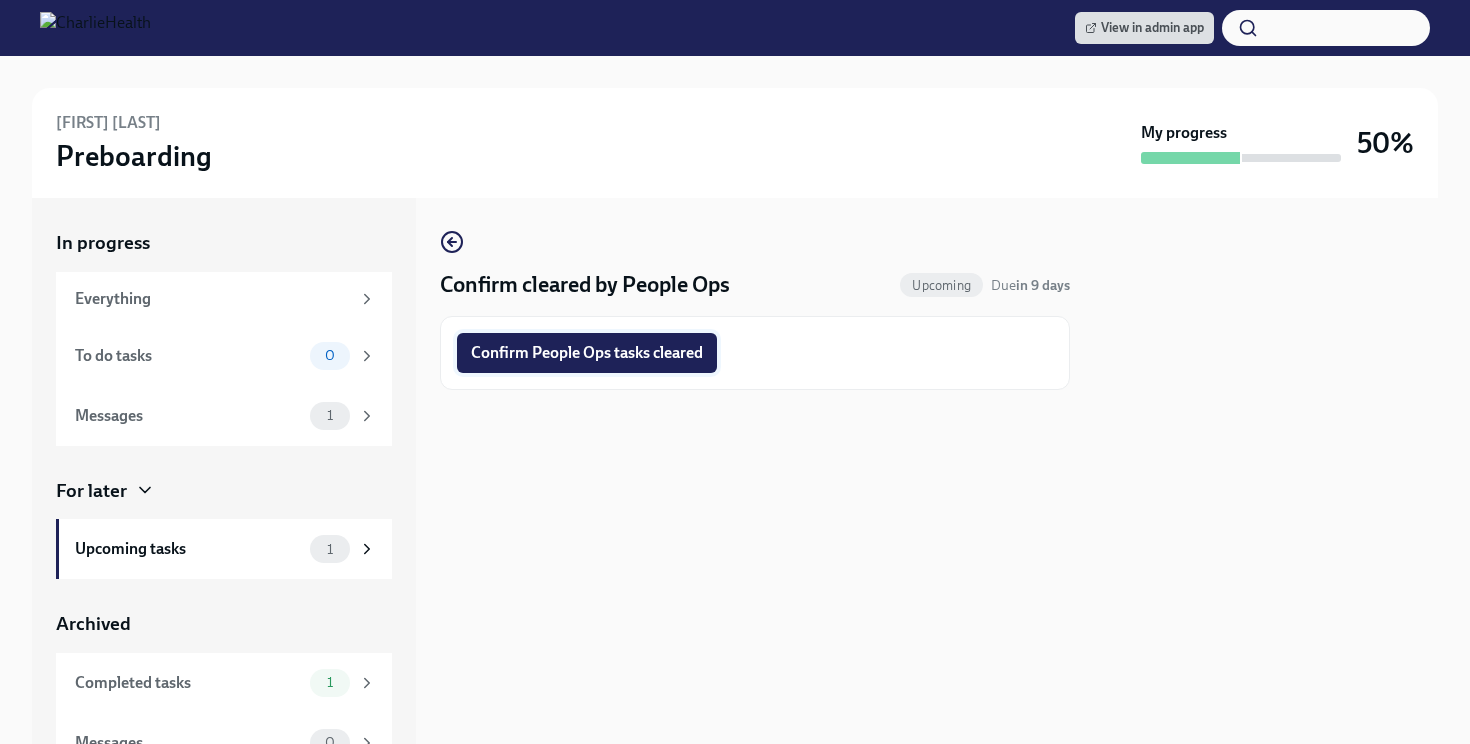 click on "Confirm People Ops tasks cleared" at bounding box center [587, 353] 